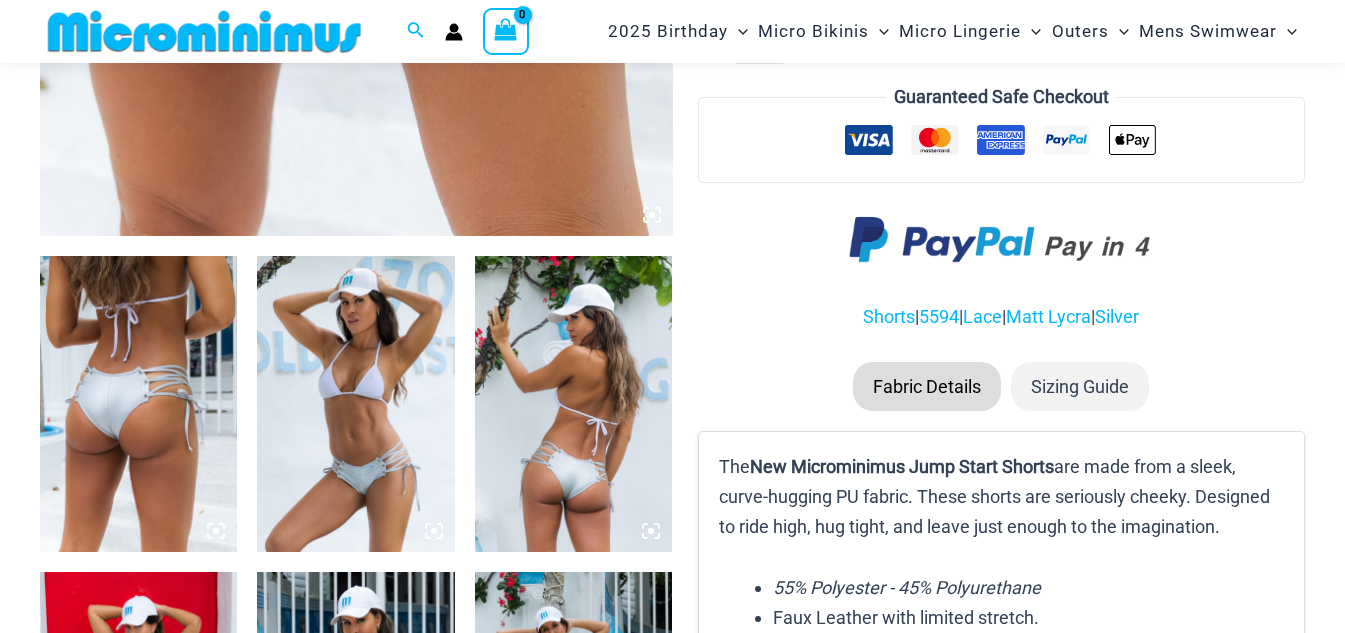 scroll, scrollTop: 195, scrollLeft: 0, axis: vertical 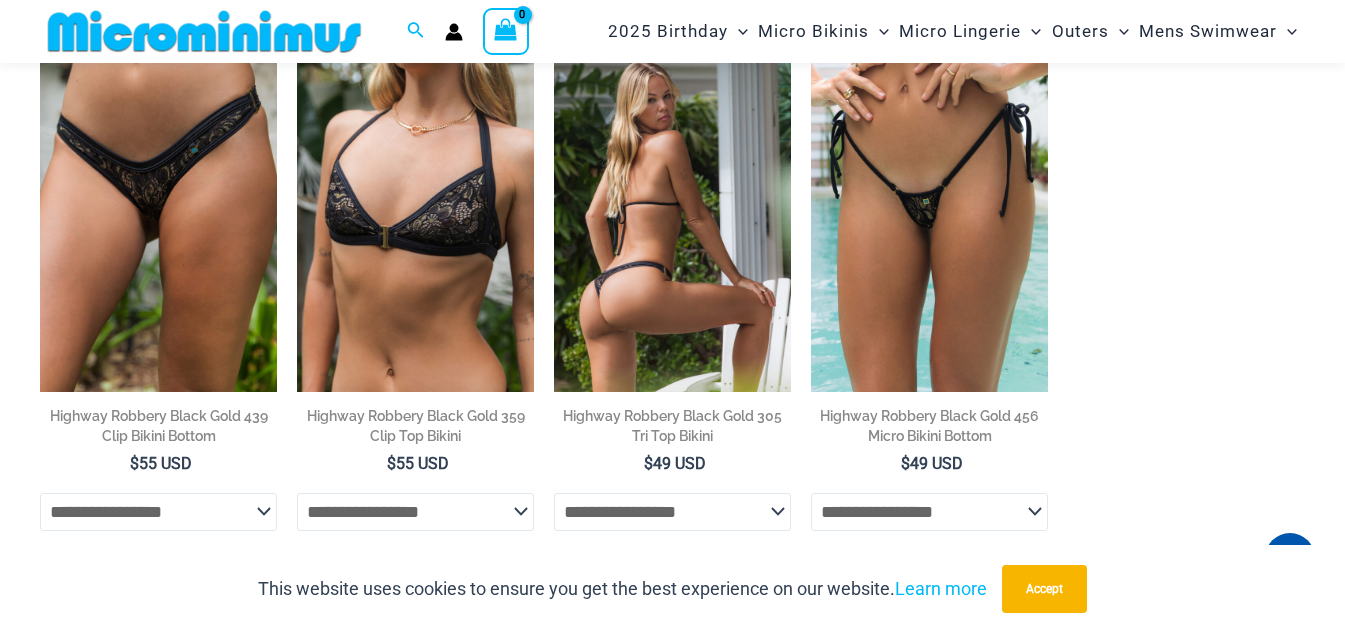 click at bounding box center (672, 214) 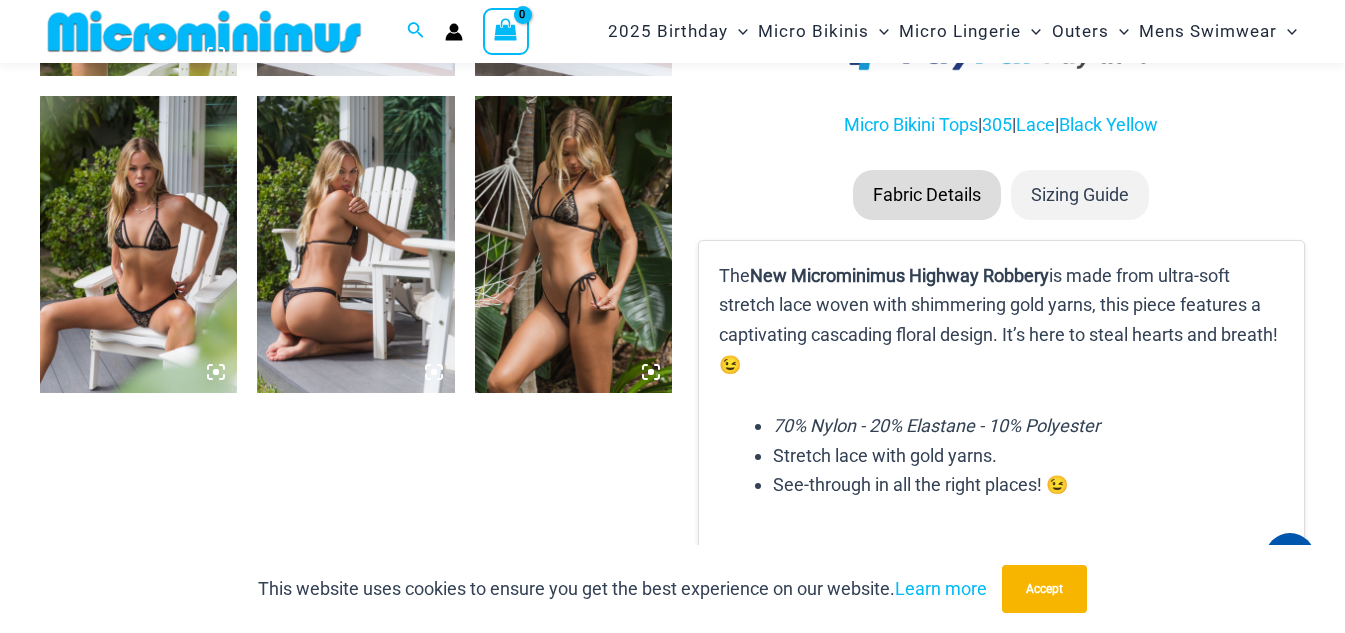 scroll, scrollTop: 1383, scrollLeft: 0, axis: vertical 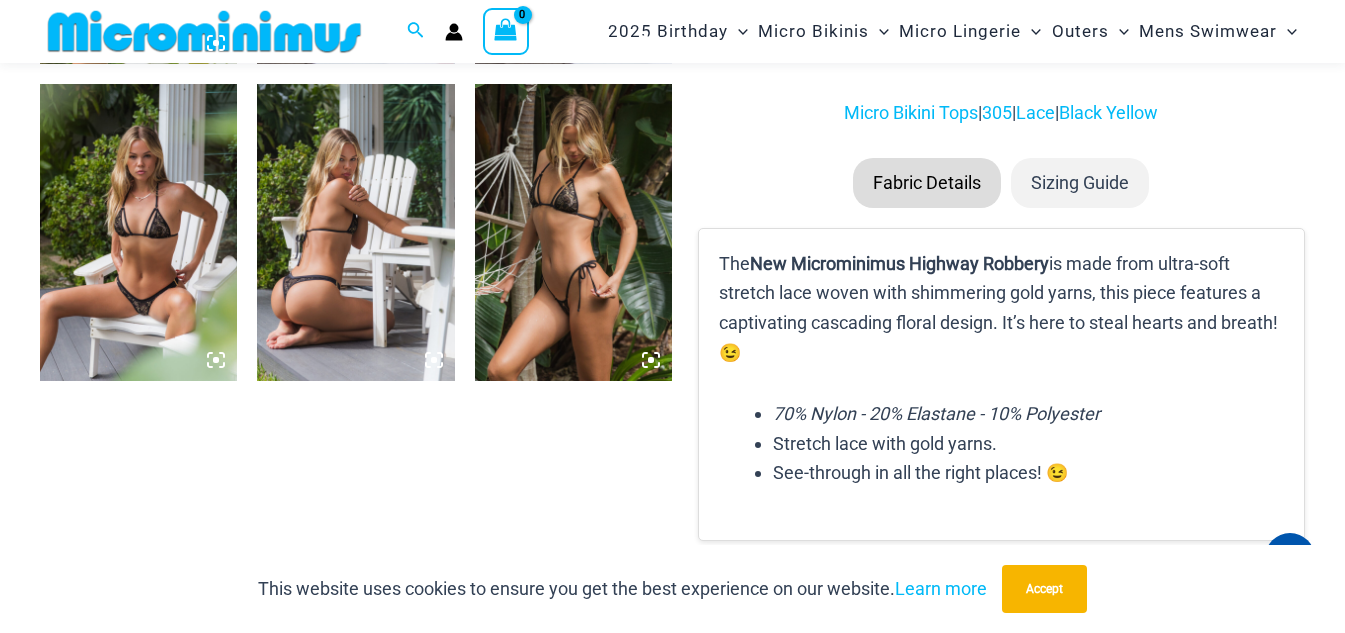 click at bounding box center (138, 232) 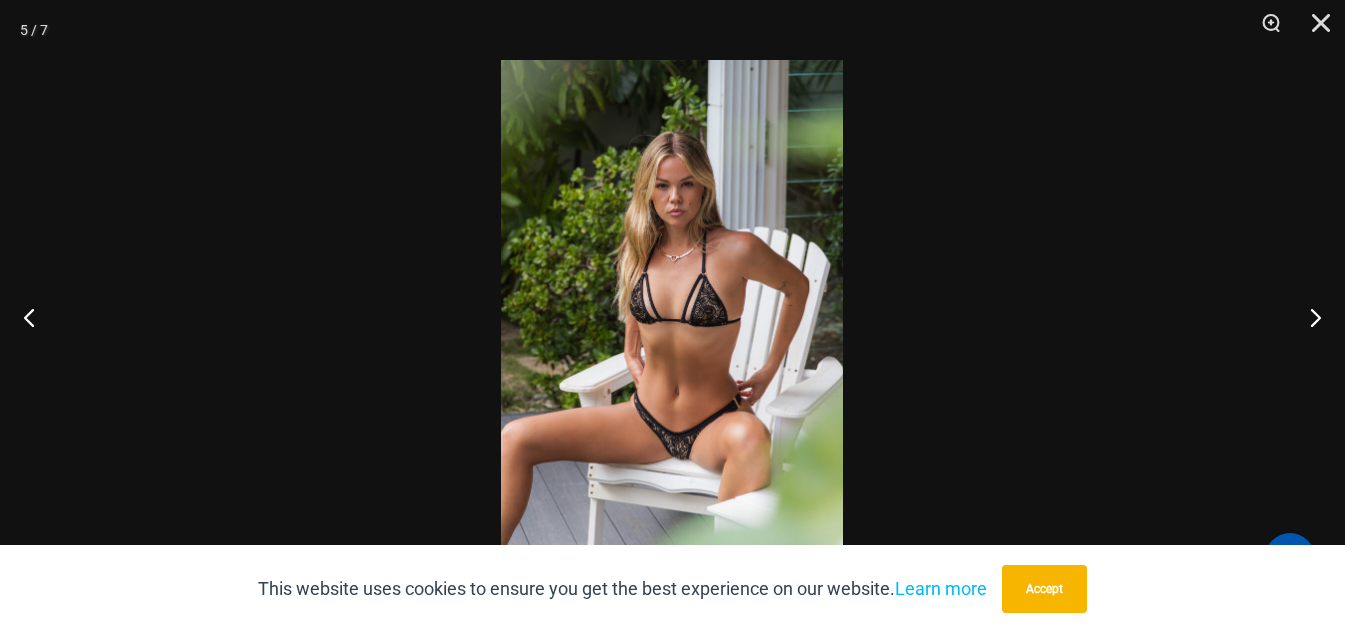 click at bounding box center (672, 316) 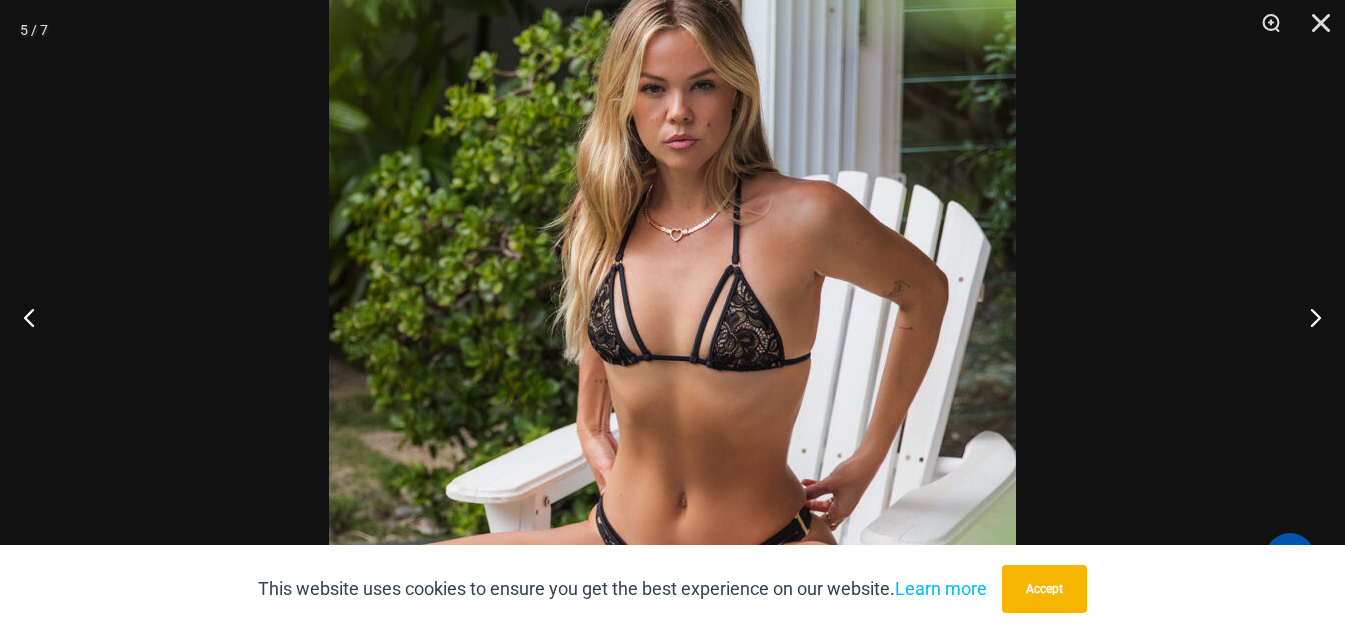 click at bounding box center (672, 351) 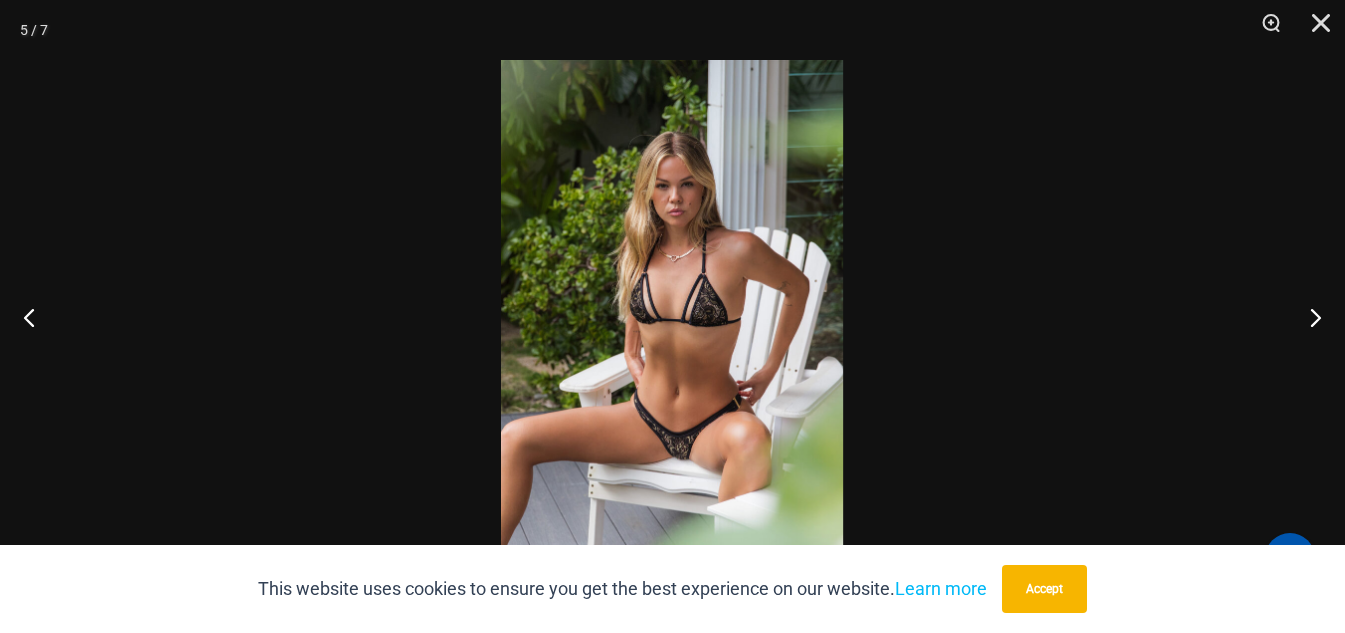 click at bounding box center [672, 316] 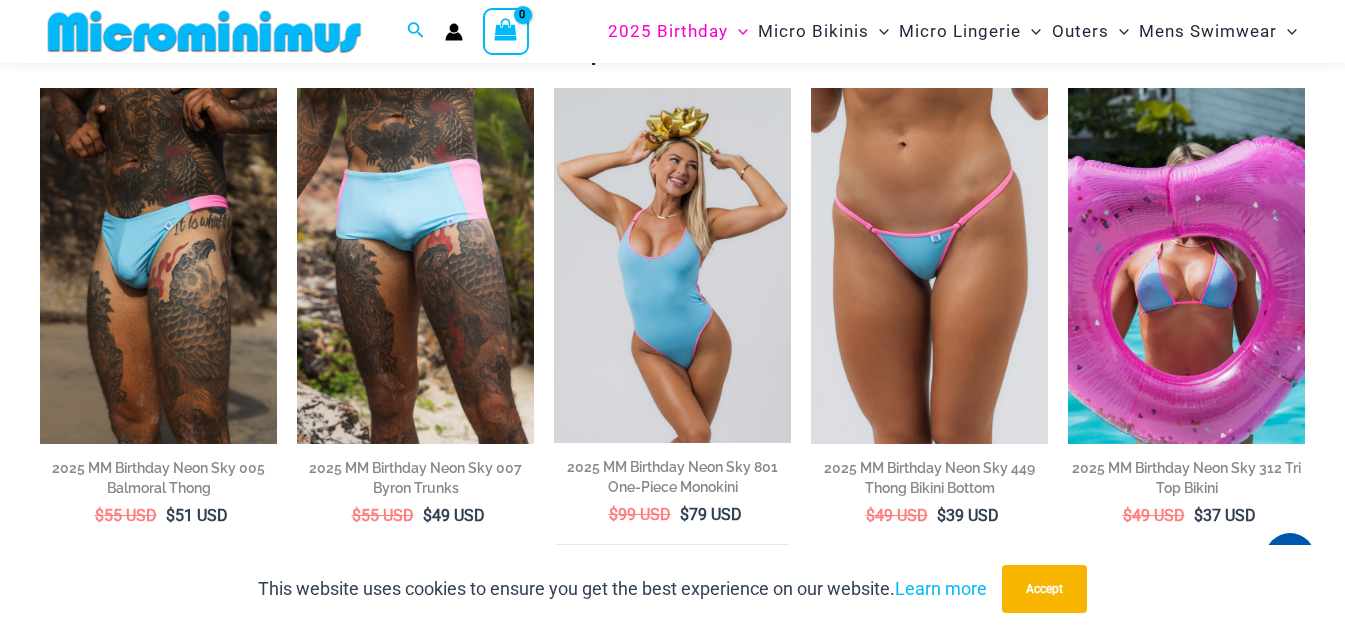 scroll, scrollTop: 184, scrollLeft: 0, axis: vertical 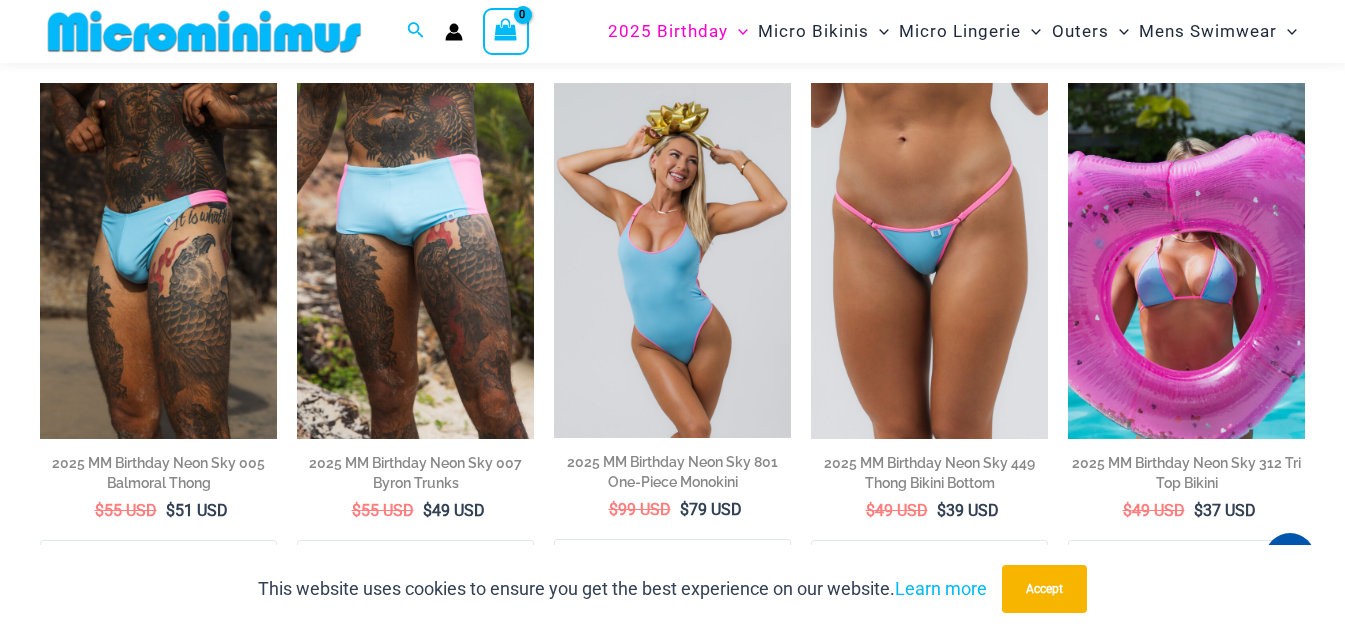 click at bounding box center [1186, 261] 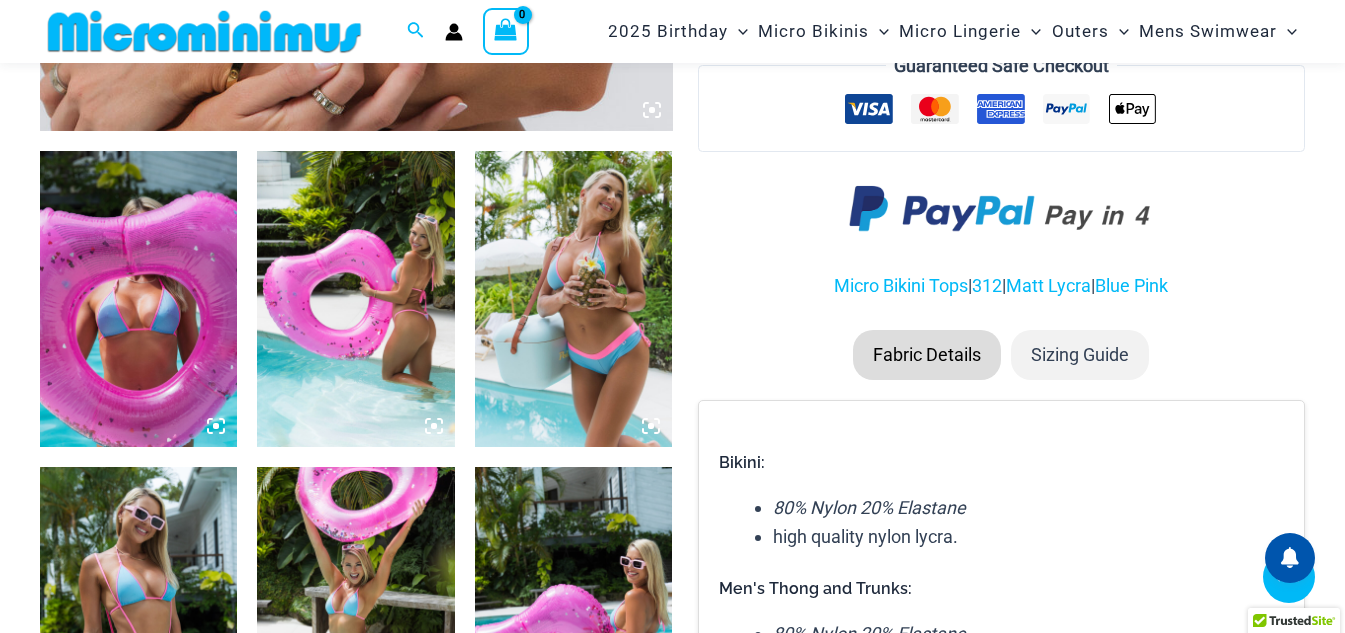 scroll, scrollTop: 1382, scrollLeft: 0, axis: vertical 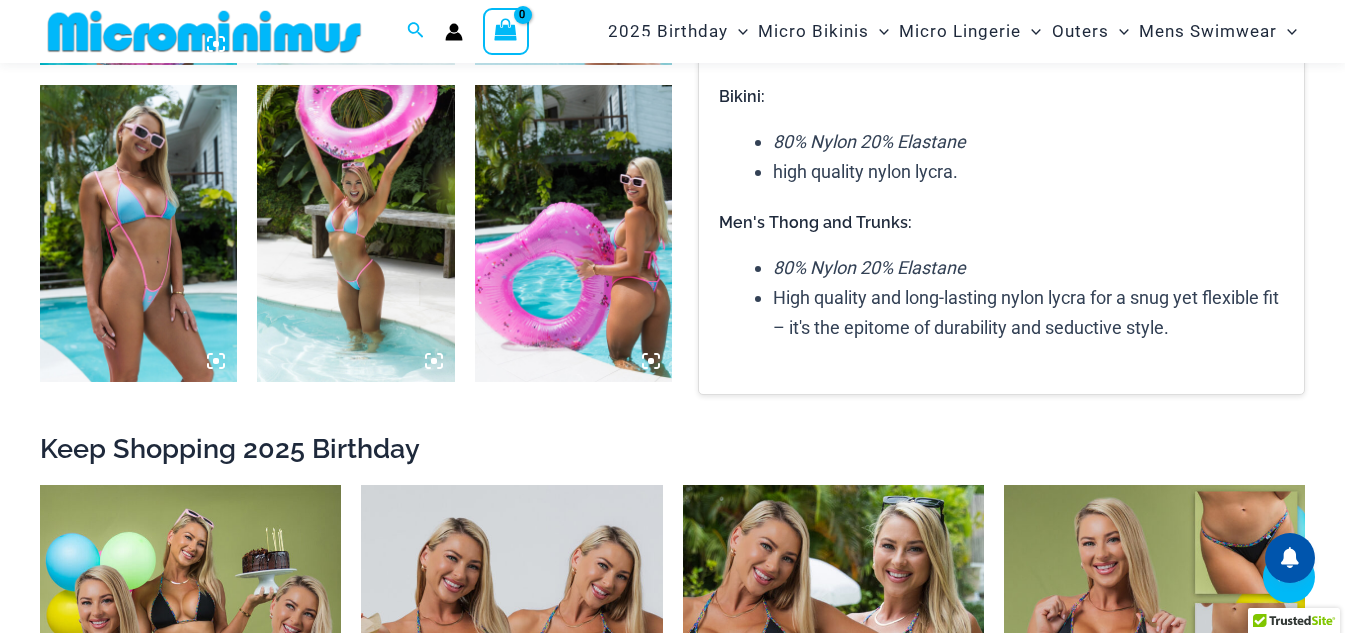 click at bounding box center (138, 233) 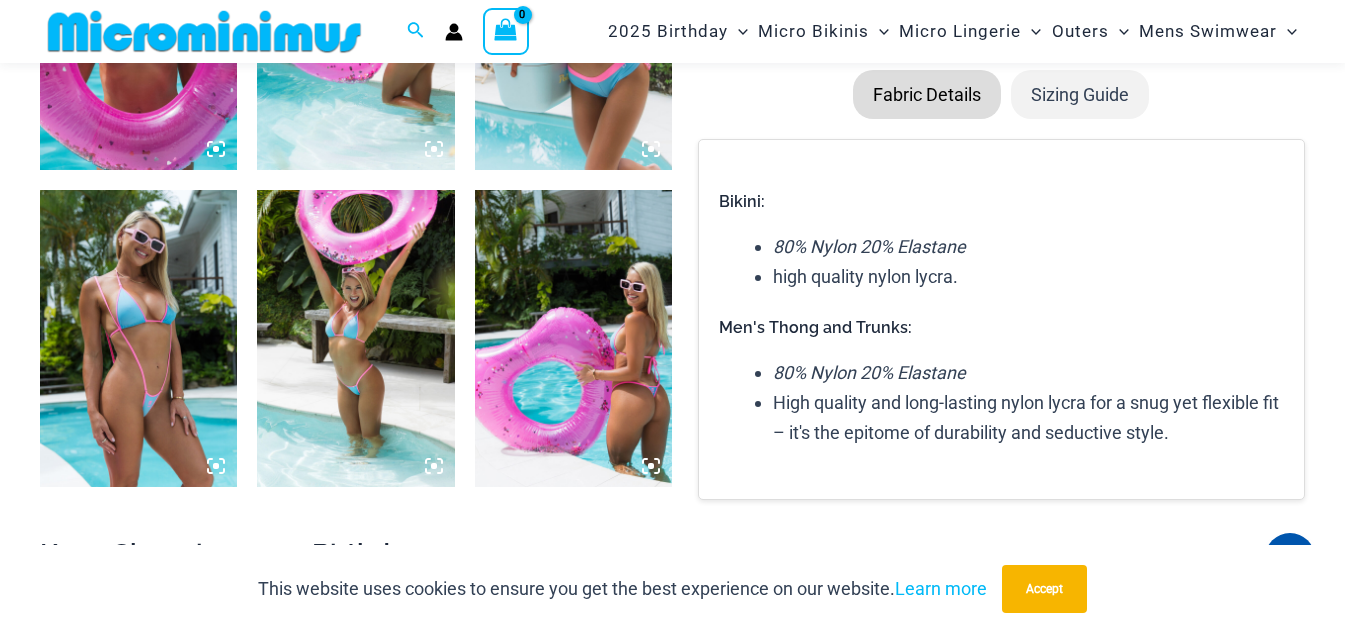 scroll, scrollTop: 1282, scrollLeft: 0, axis: vertical 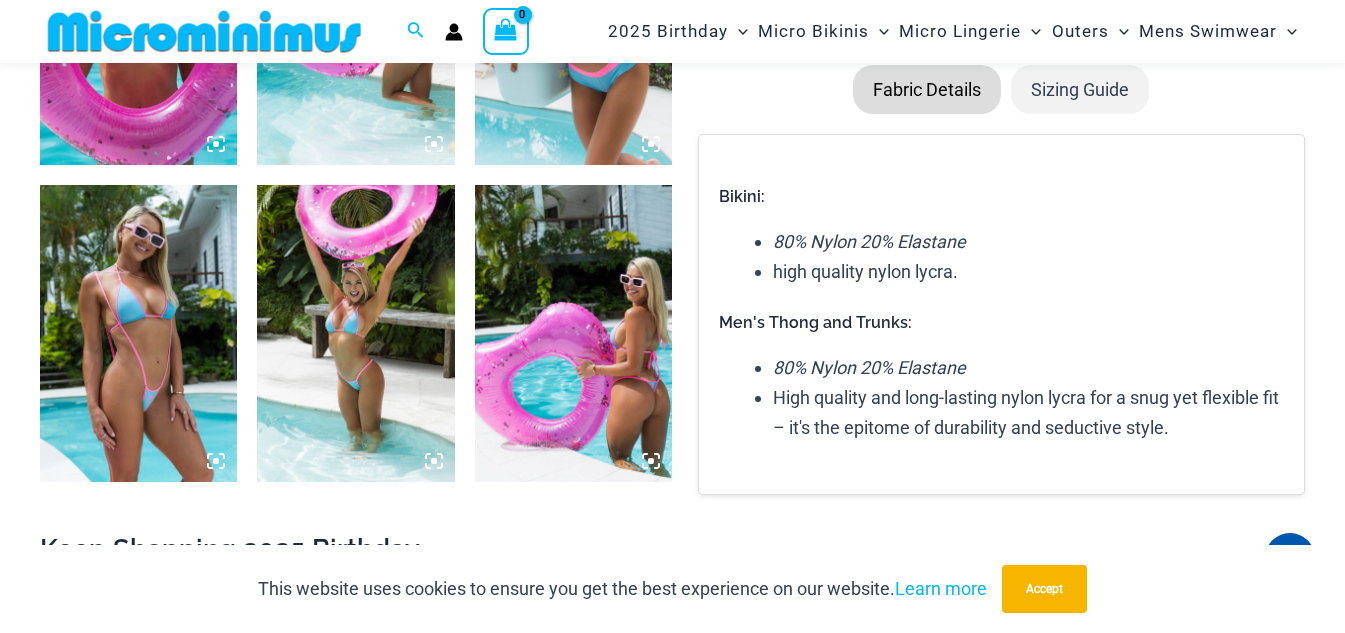 click at bounding box center (138, 333) 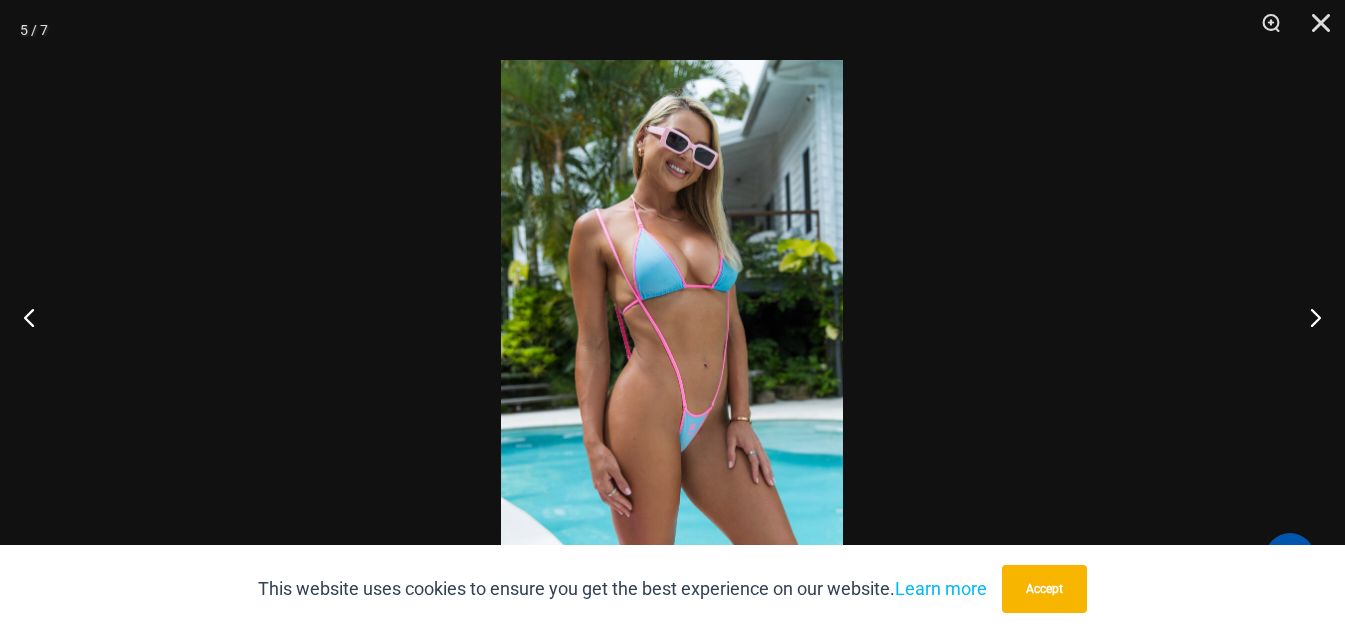 click at bounding box center [672, 316] 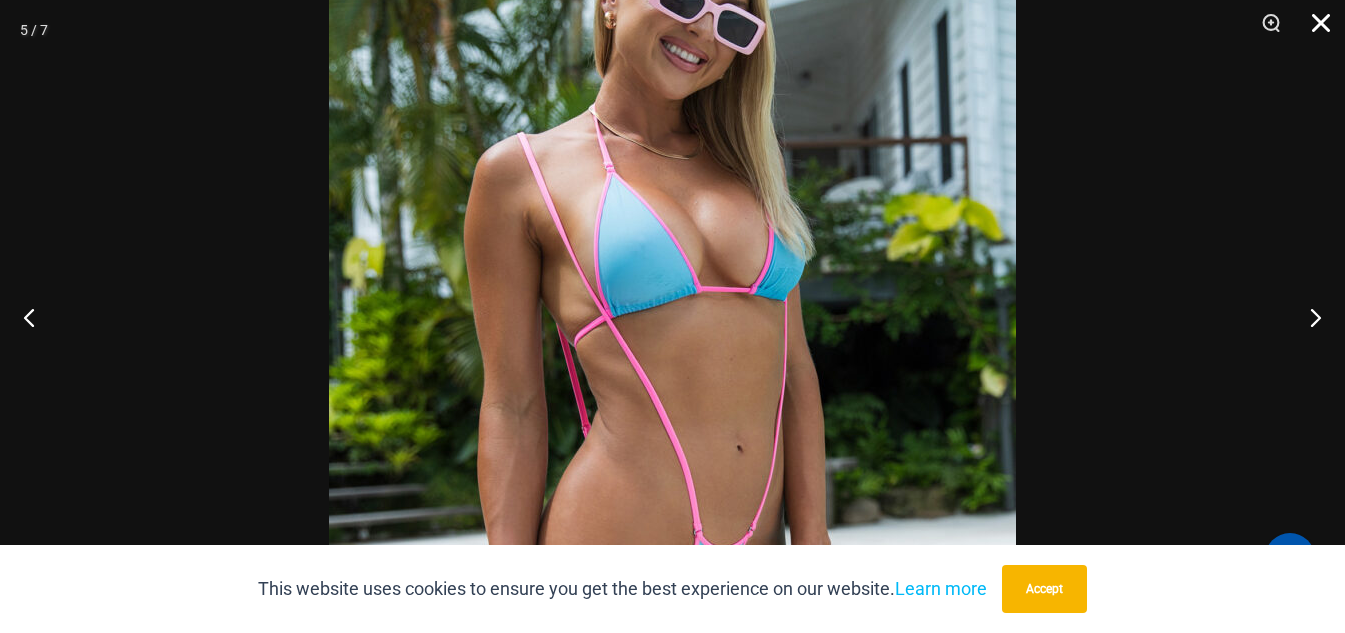 click at bounding box center (1314, 30) 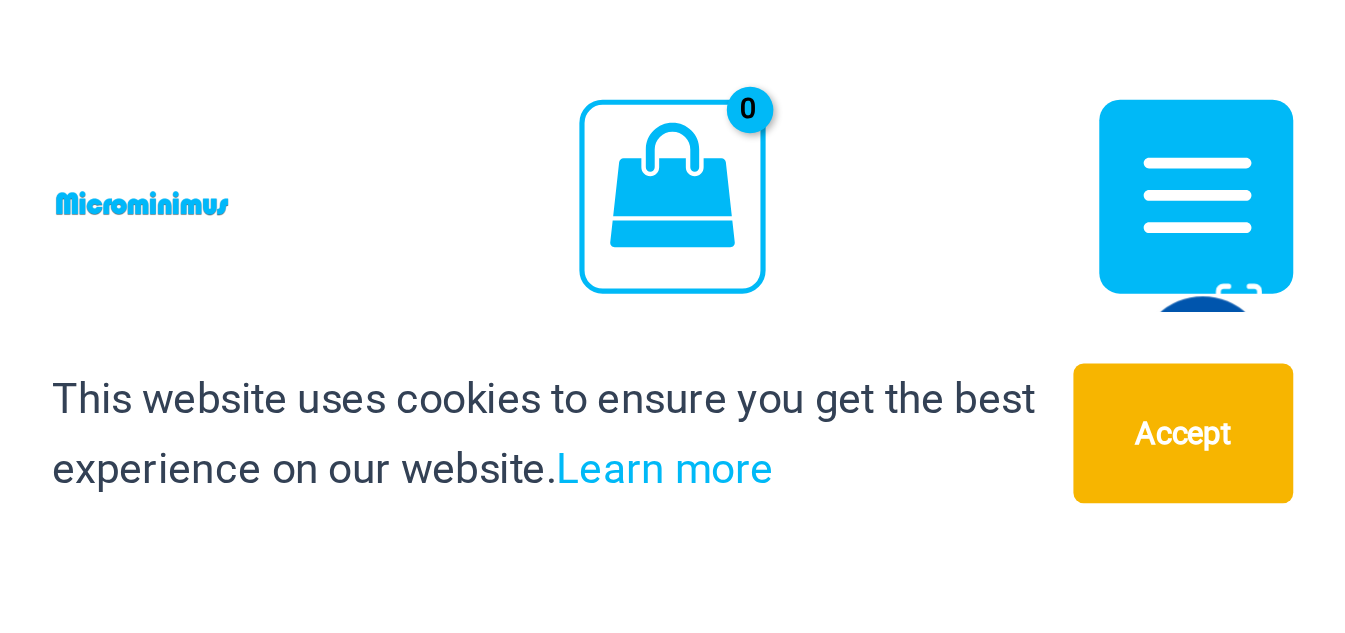scroll, scrollTop: 1175, scrollLeft: 0, axis: vertical 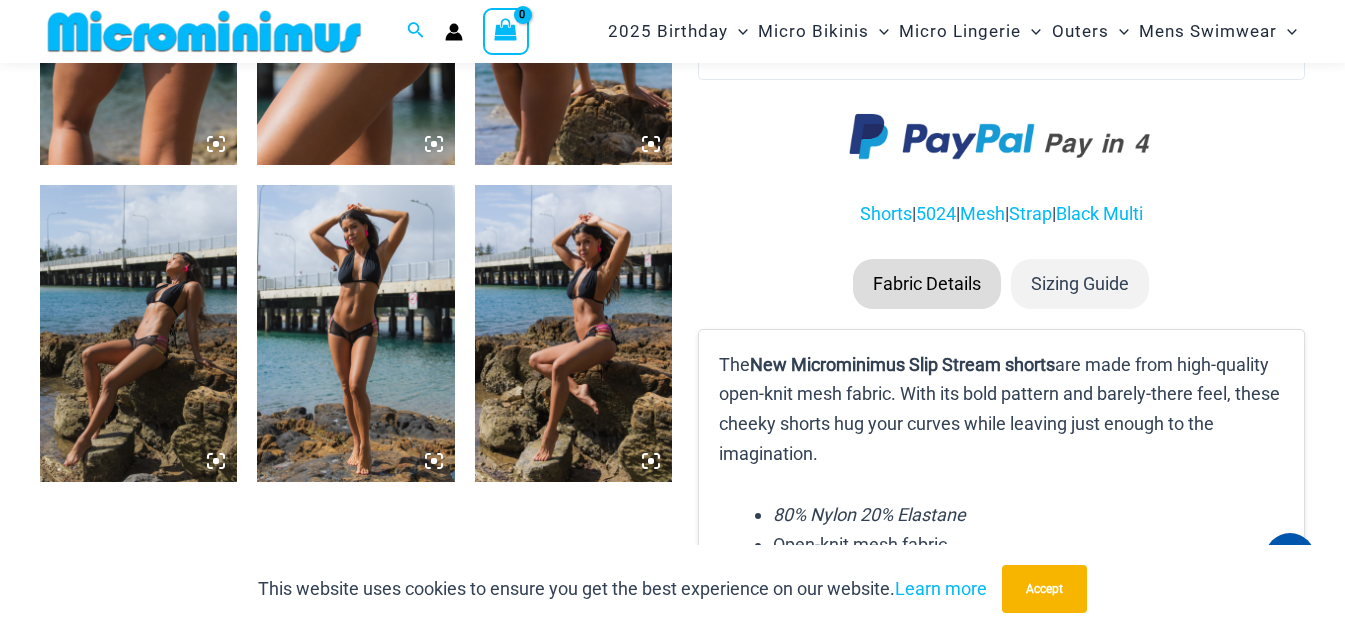click at bounding box center [355, 333] 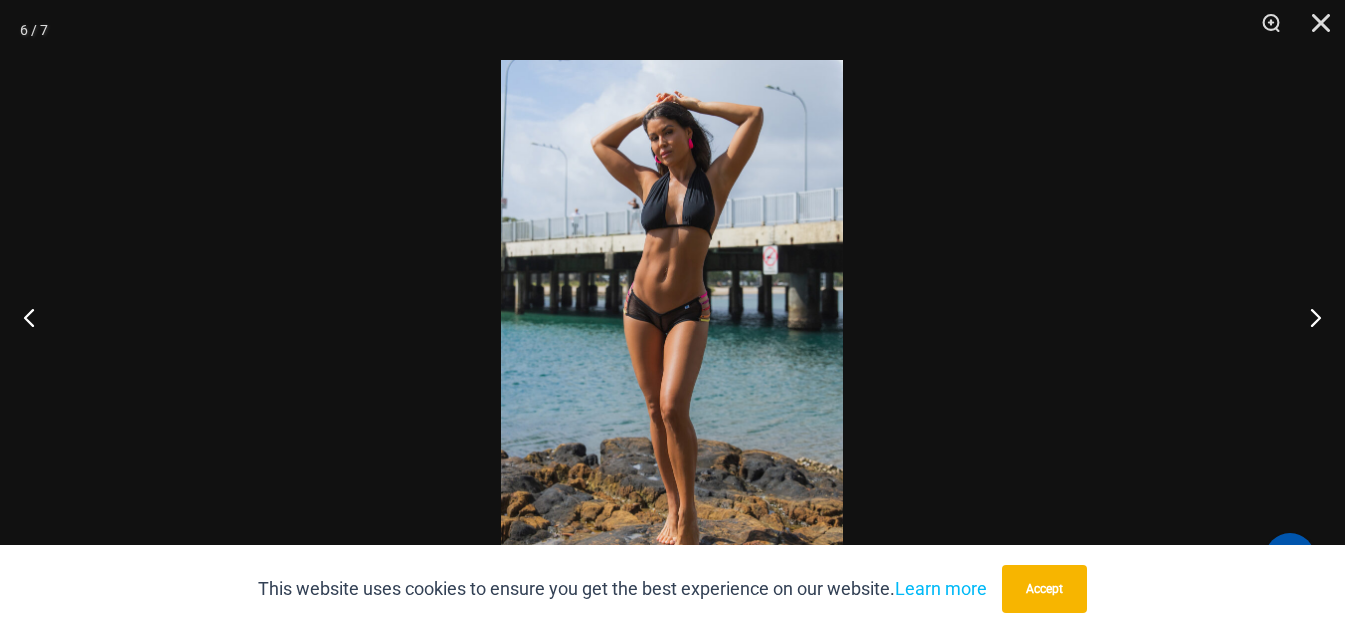 click at bounding box center [672, 316] 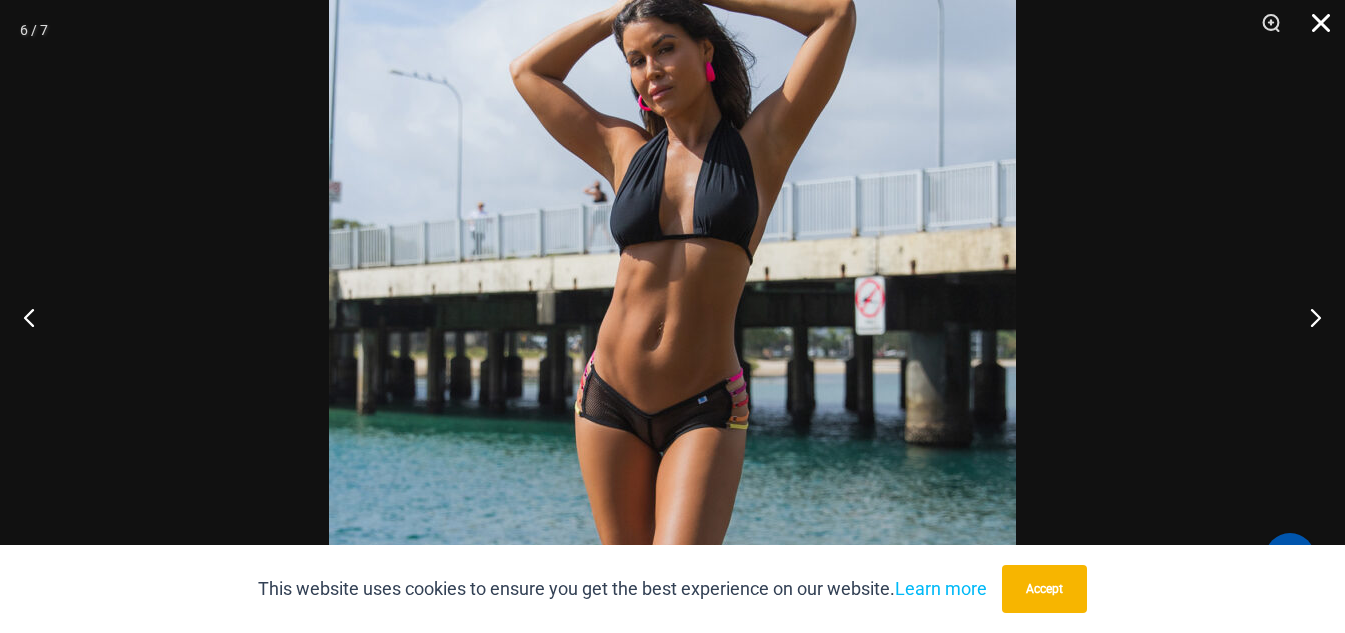 click at bounding box center (1314, 30) 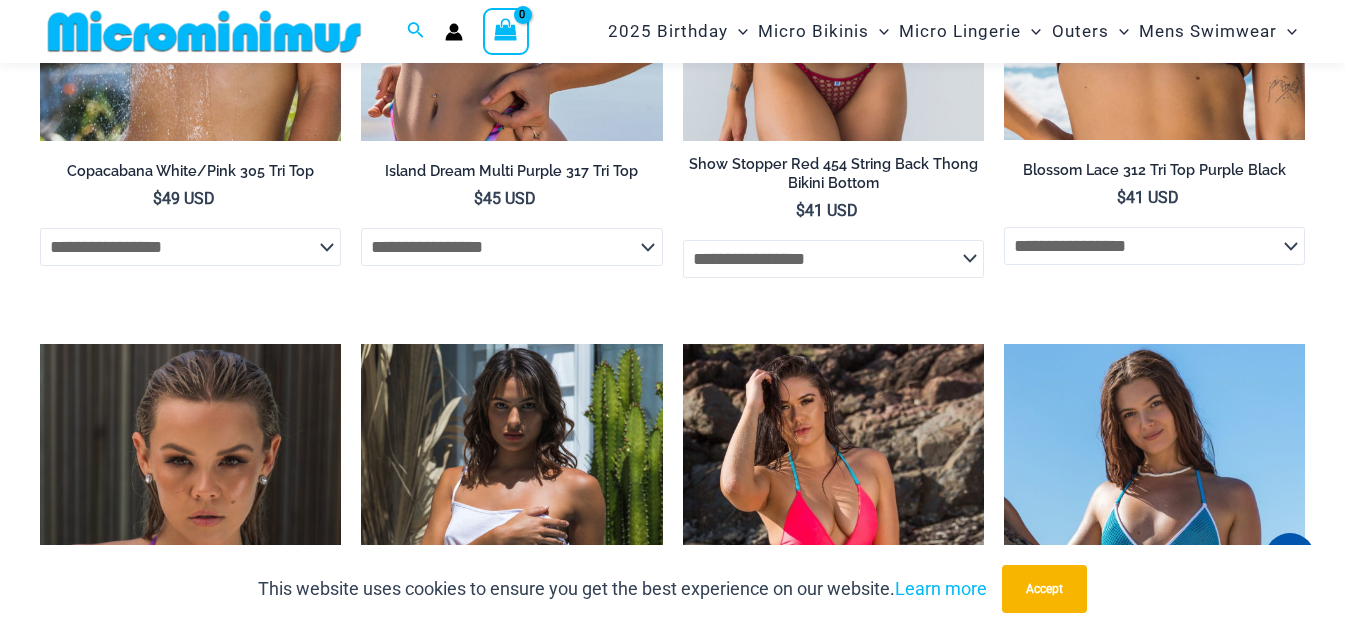 scroll, scrollTop: 3282, scrollLeft: 0, axis: vertical 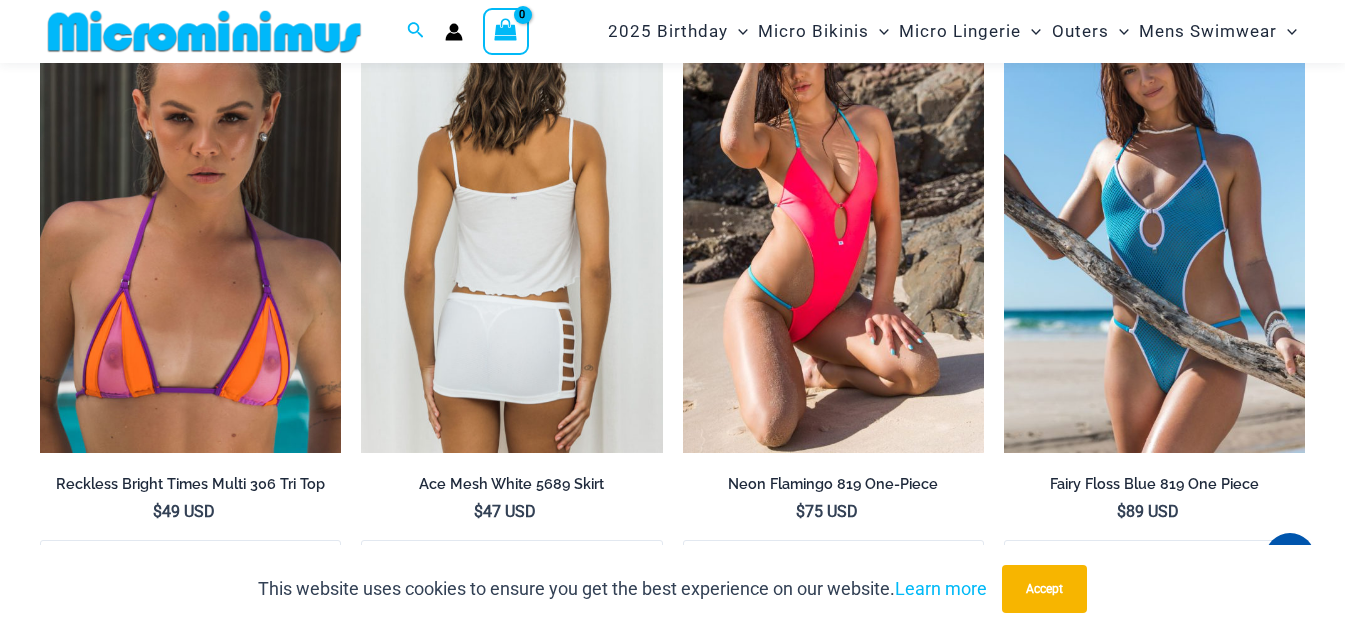 click at bounding box center (511, 227) 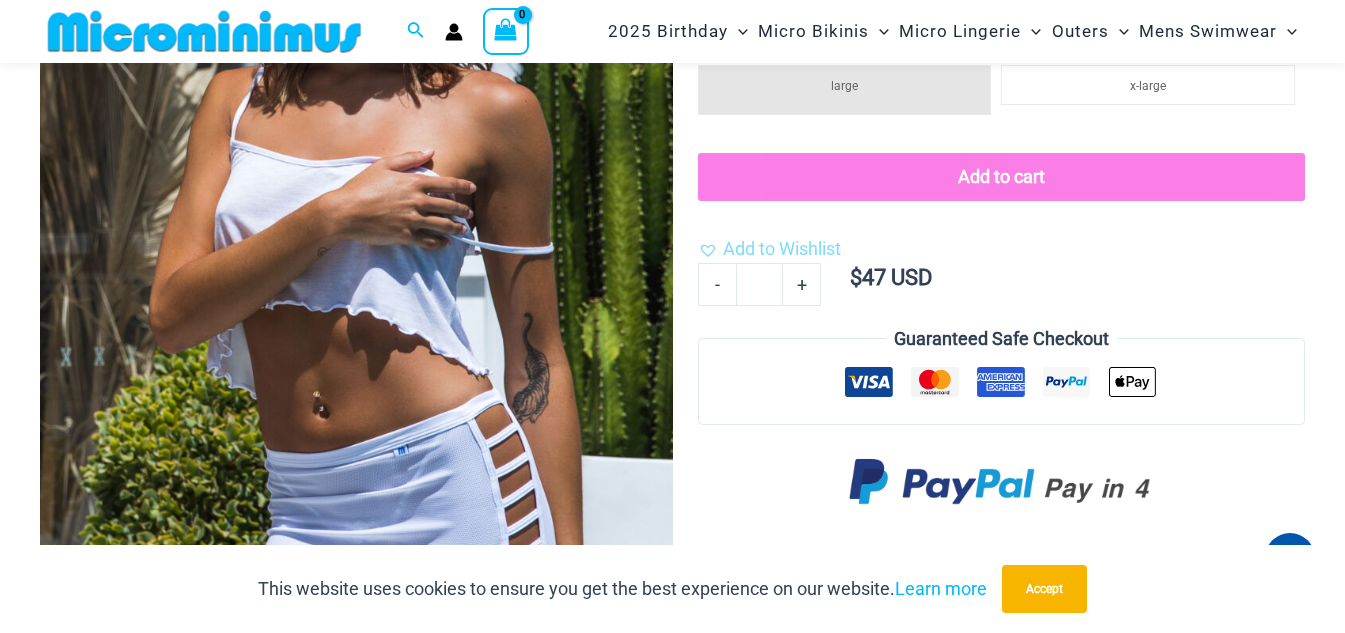scroll, scrollTop: 296, scrollLeft: 0, axis: vertical 